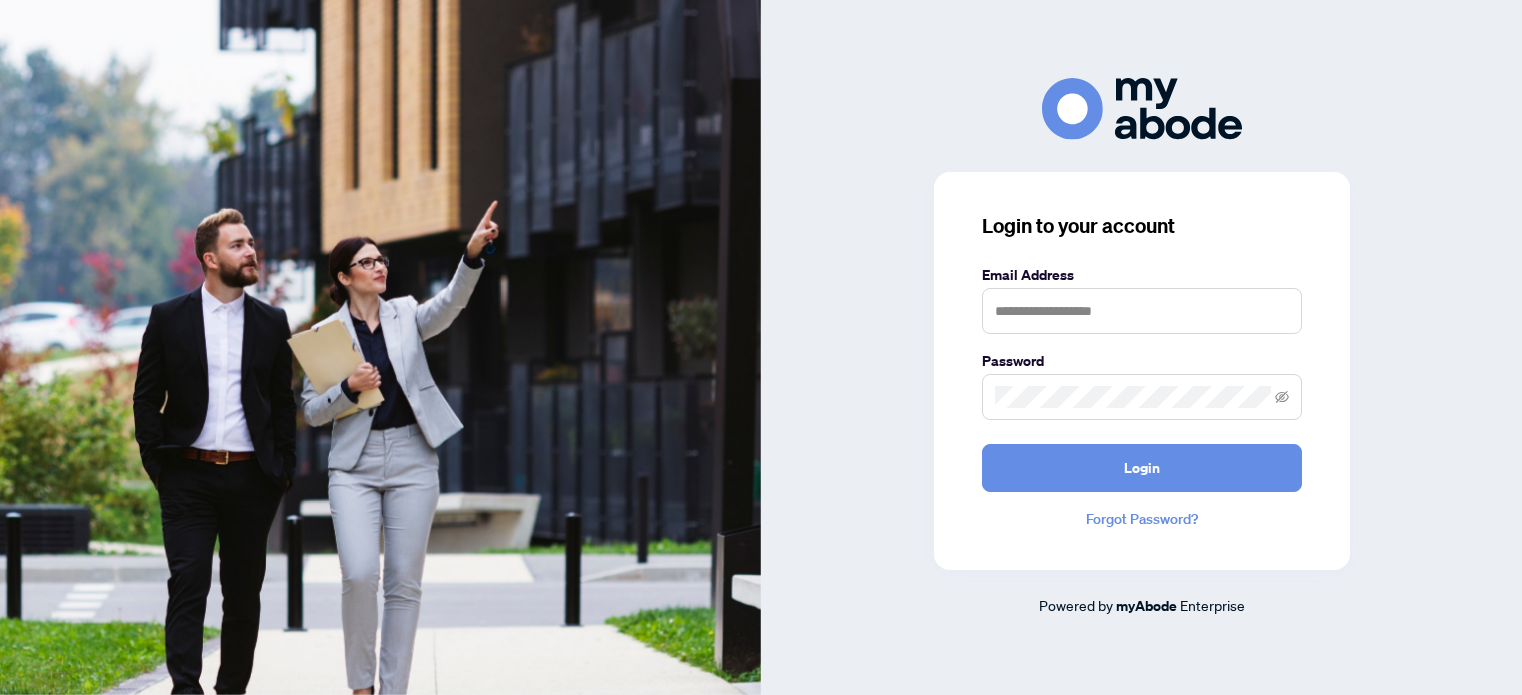 scroll, scrollTop: 0, scrollLeft: 0, axis: both 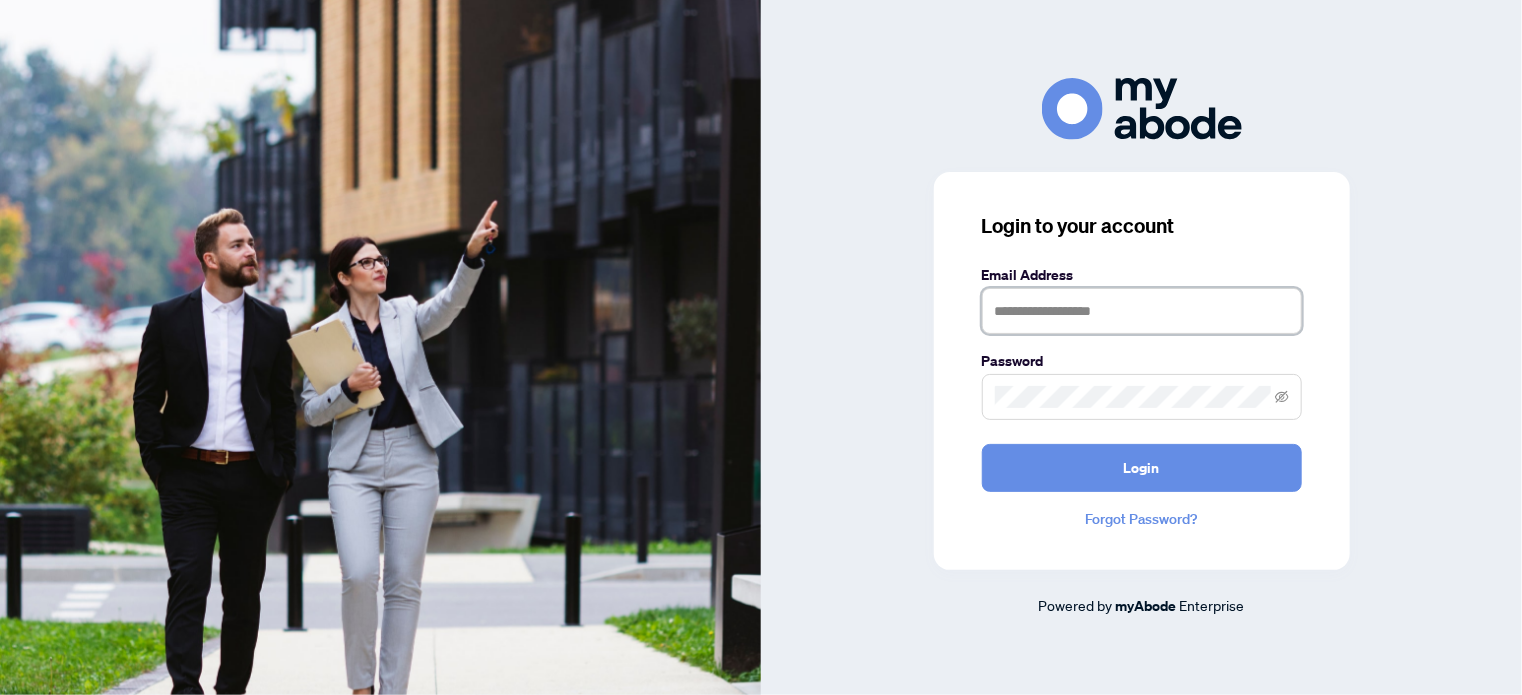 click at bounding box center (1142, 311) 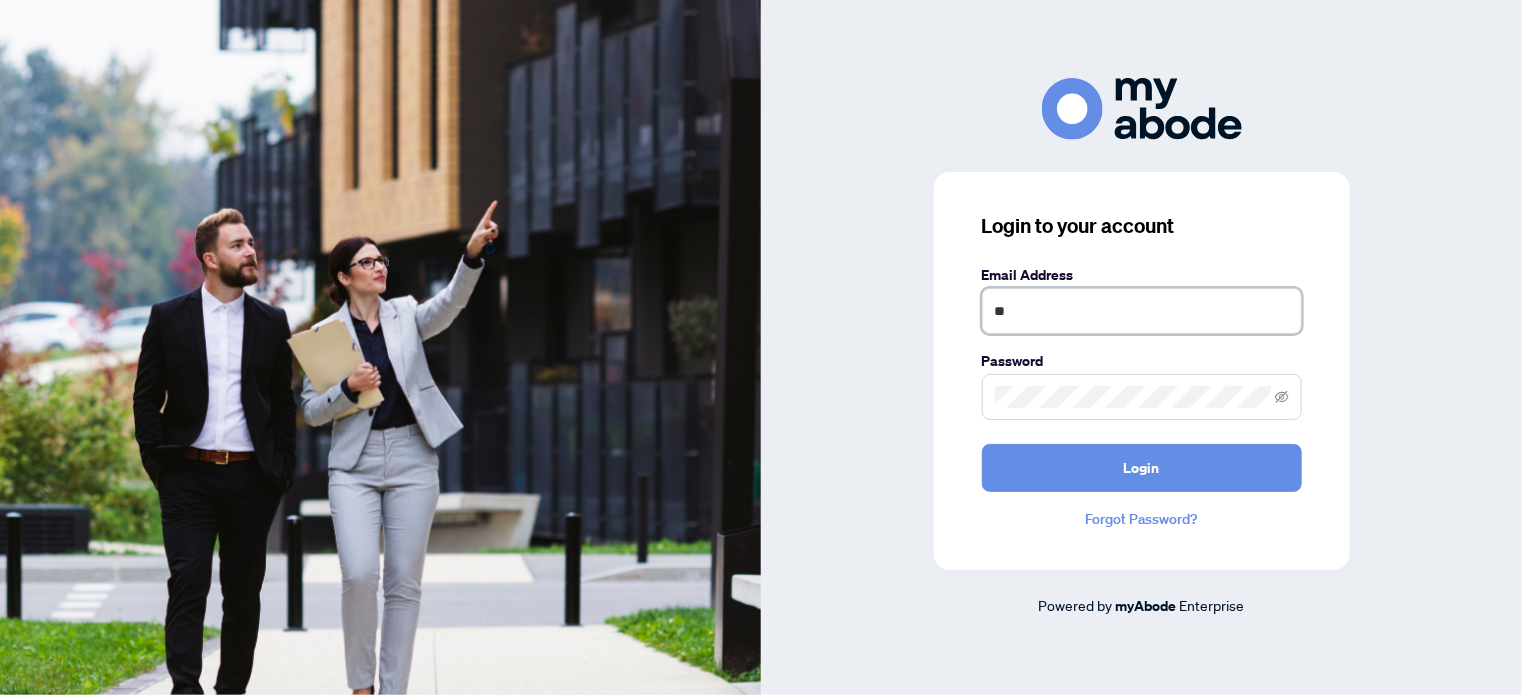 type on "*" 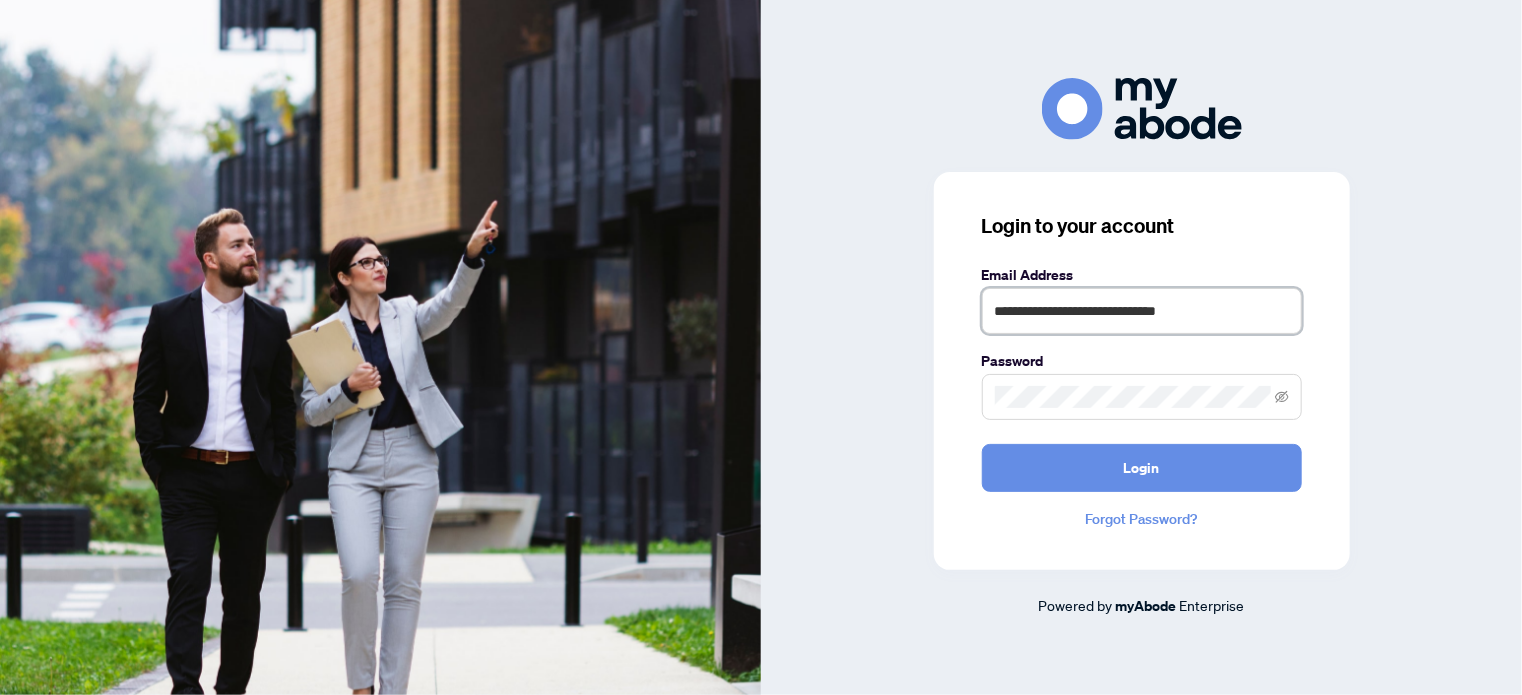 type on "**********" 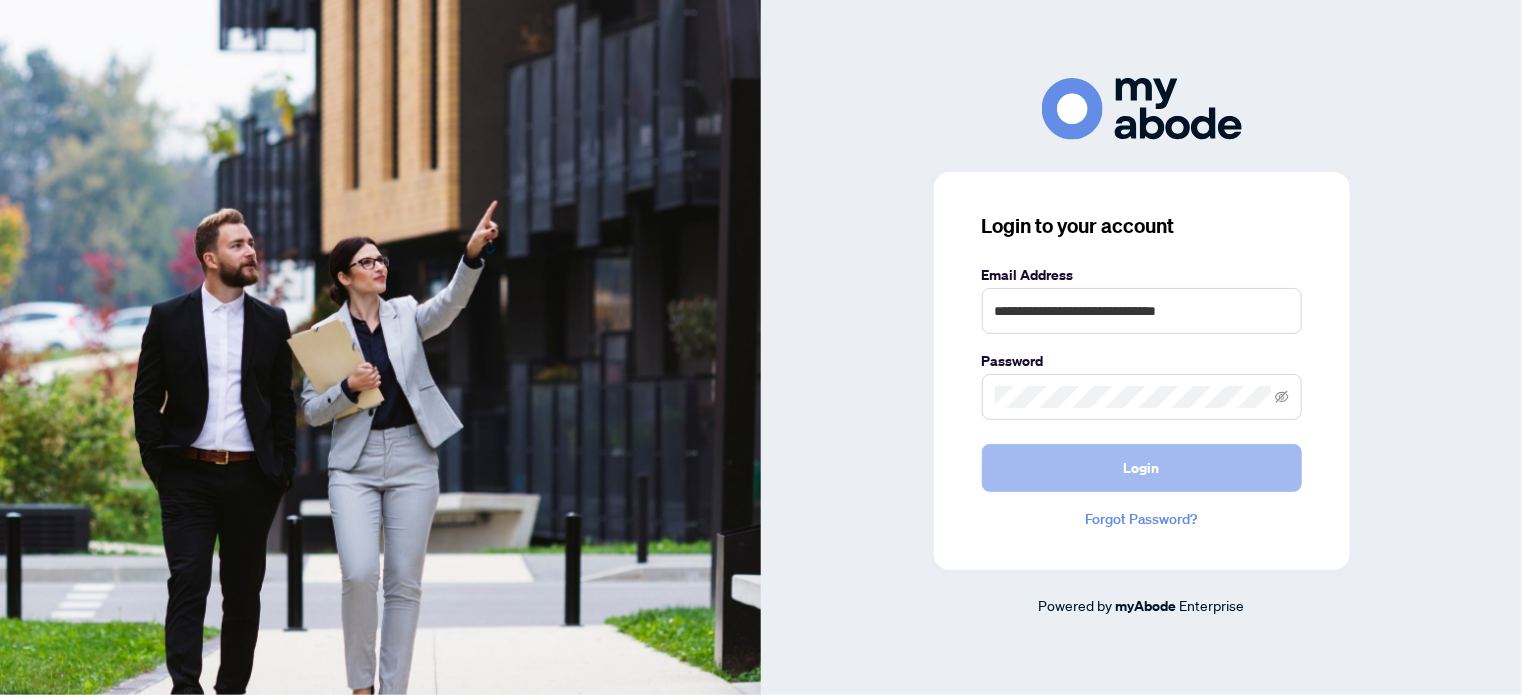 click on "Login" at bounding box center [1142, 468] 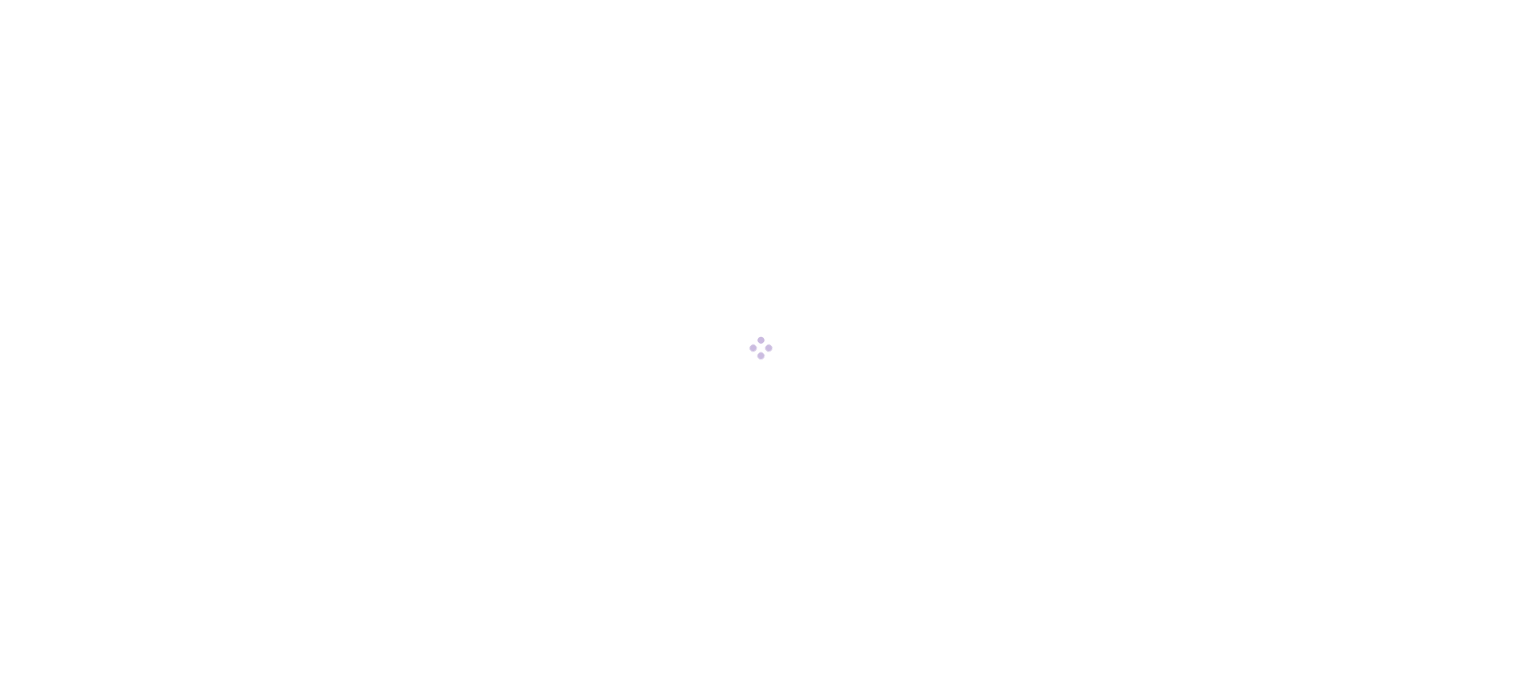 scroll, scrollTop: 0, scrollLeft: 0, axis: both 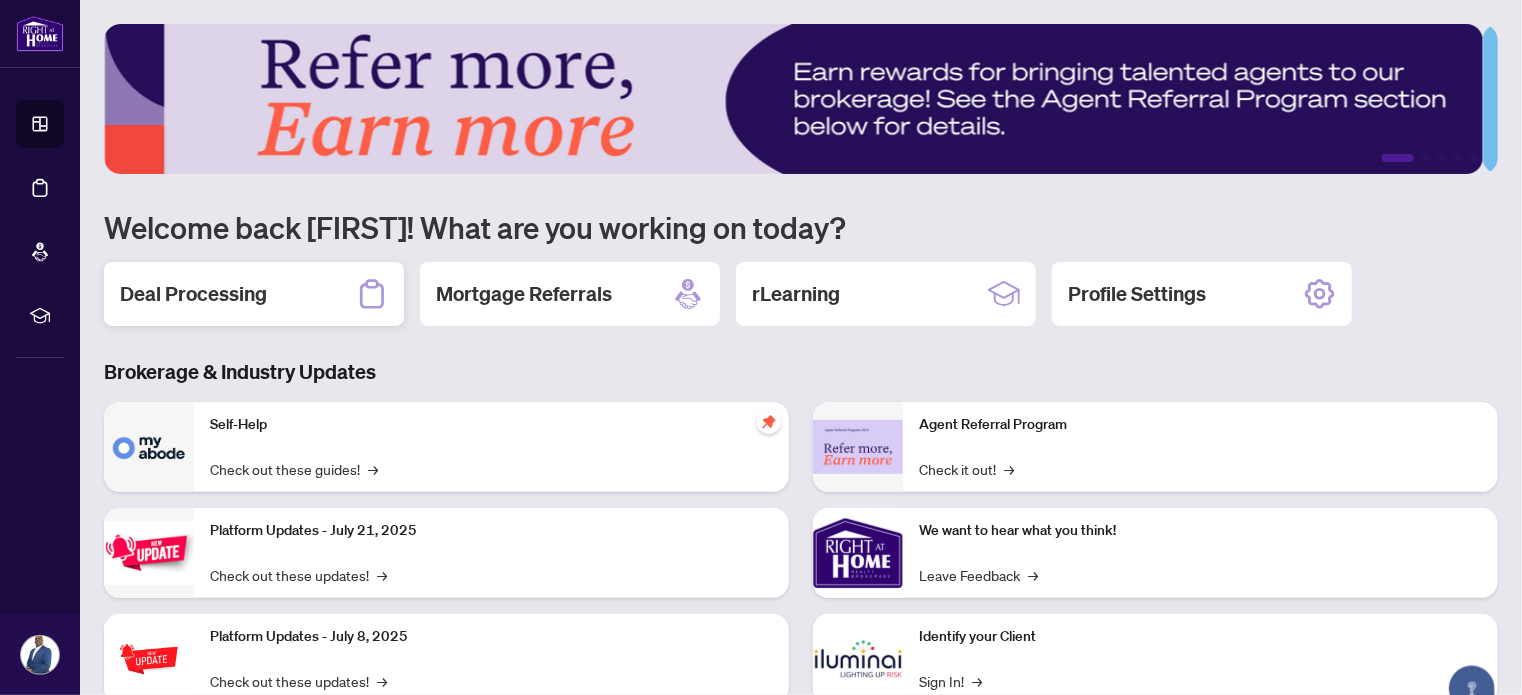 click on "Deal Processing" at bounding box center (193, 294) 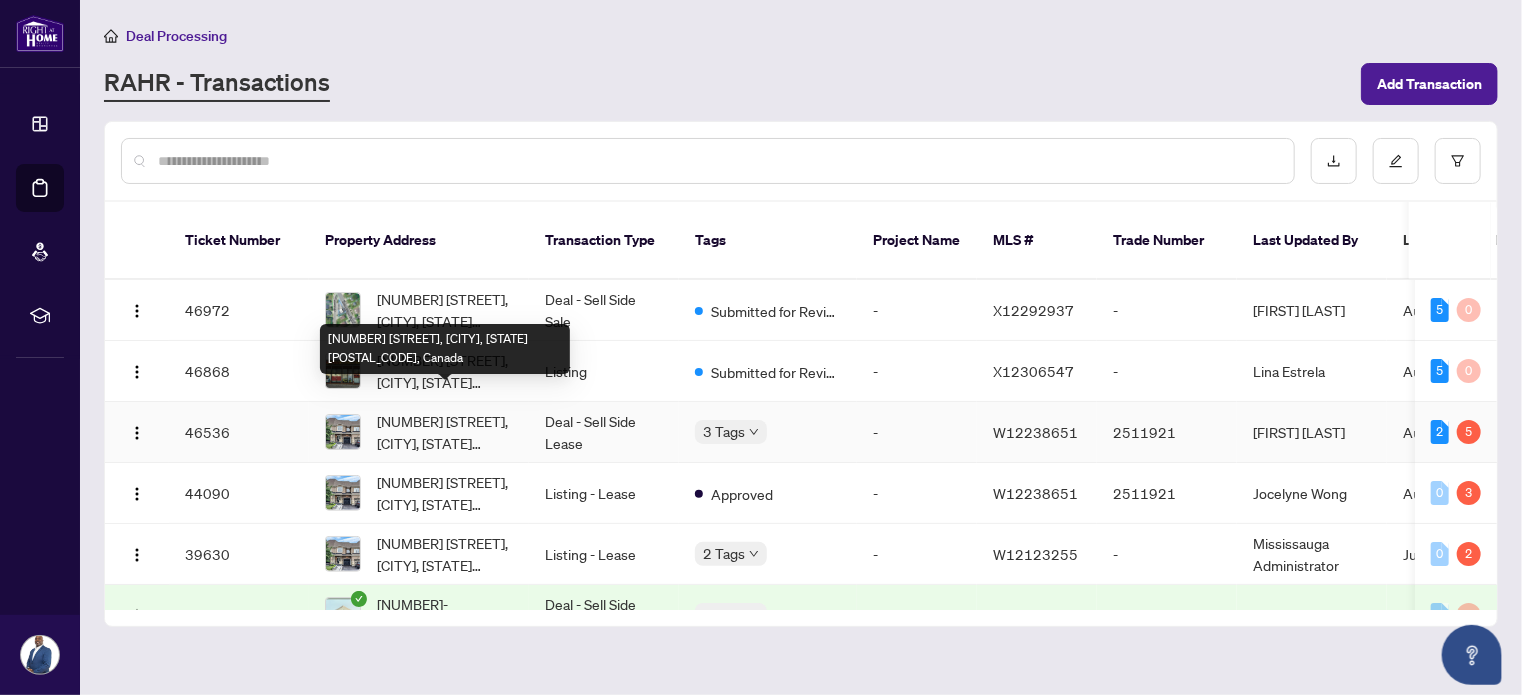 click on "[NUMBER] [STREET], [CITY], [STATE] [POSTAL_CODE], Canada" at bounding box center (445, 432) 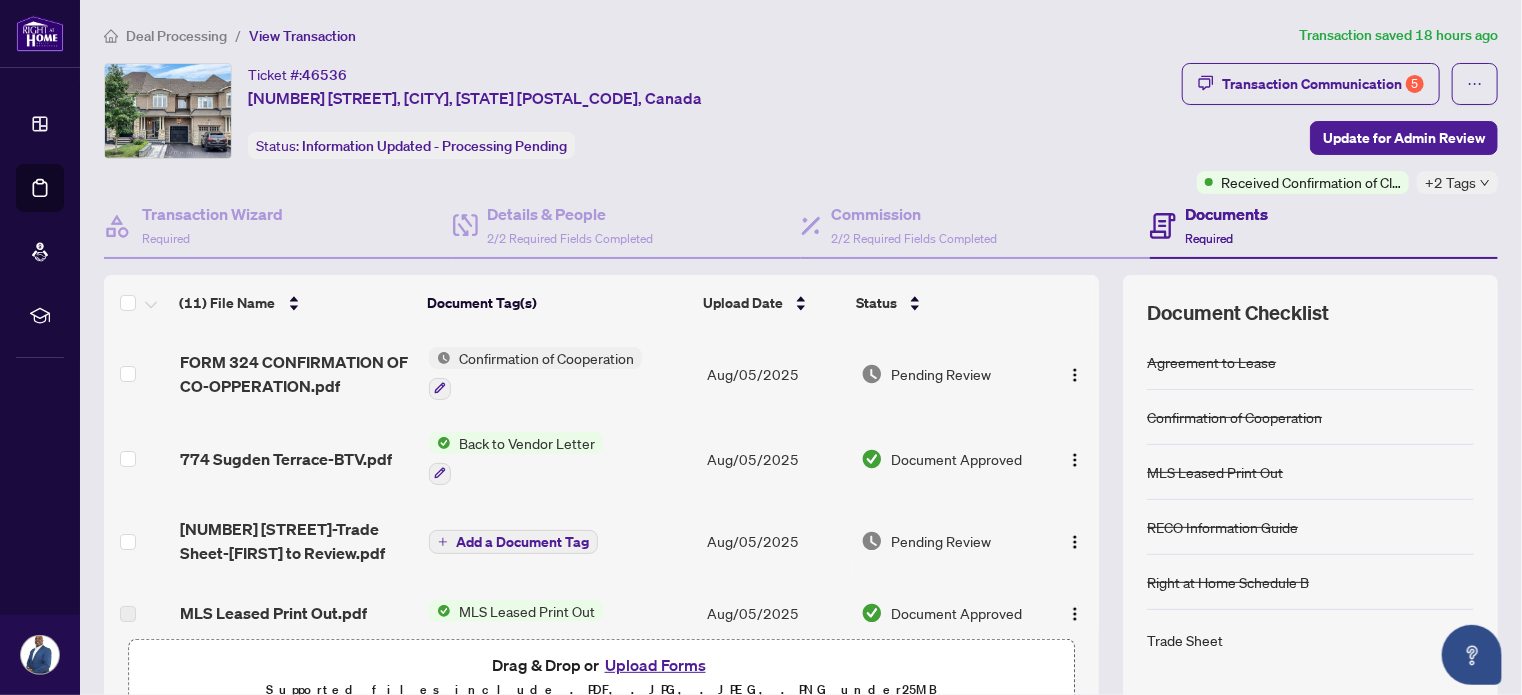 scroll, scrollTop: 100, scrollLeft: 0, axis: vertical 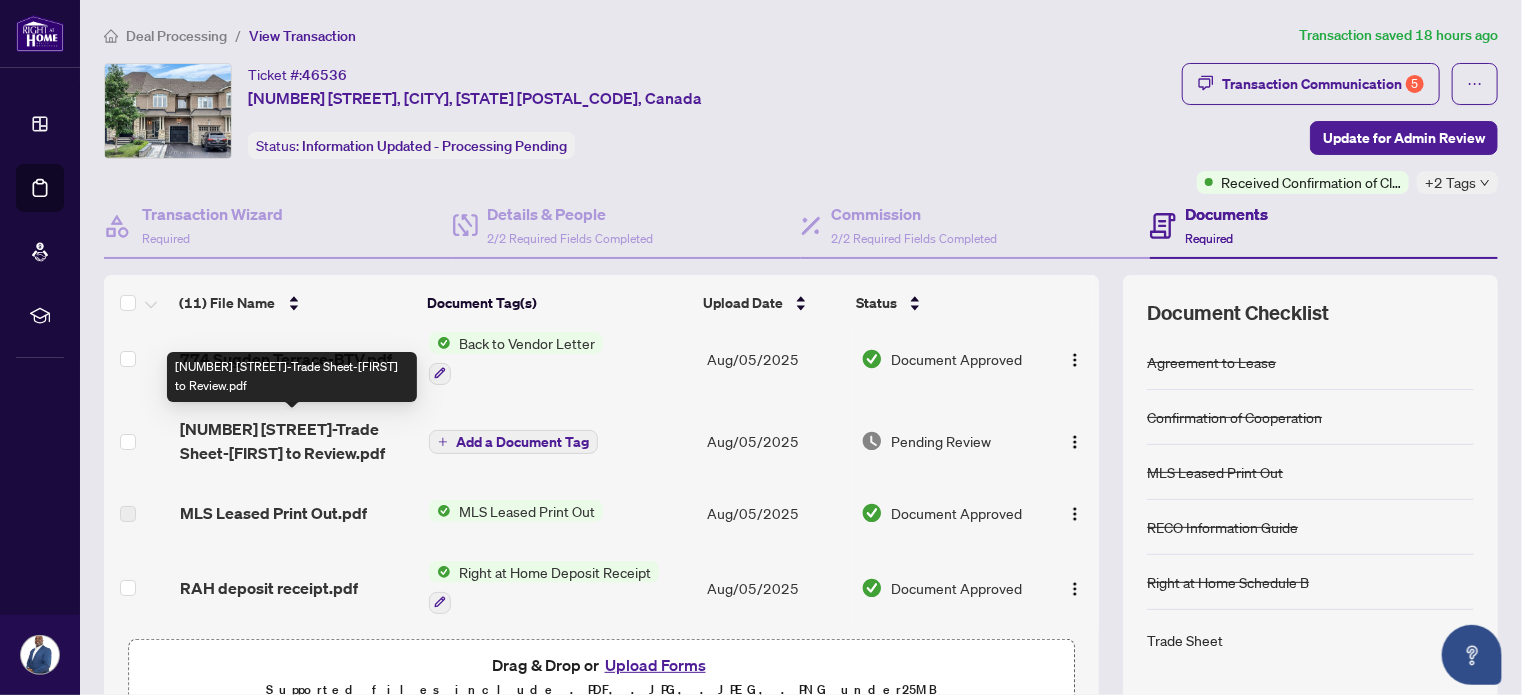 click on "[NUMBER] [STREET]-Trade Sheet-[FIRST] to Review.pdf" at bounding box center (296, 441) 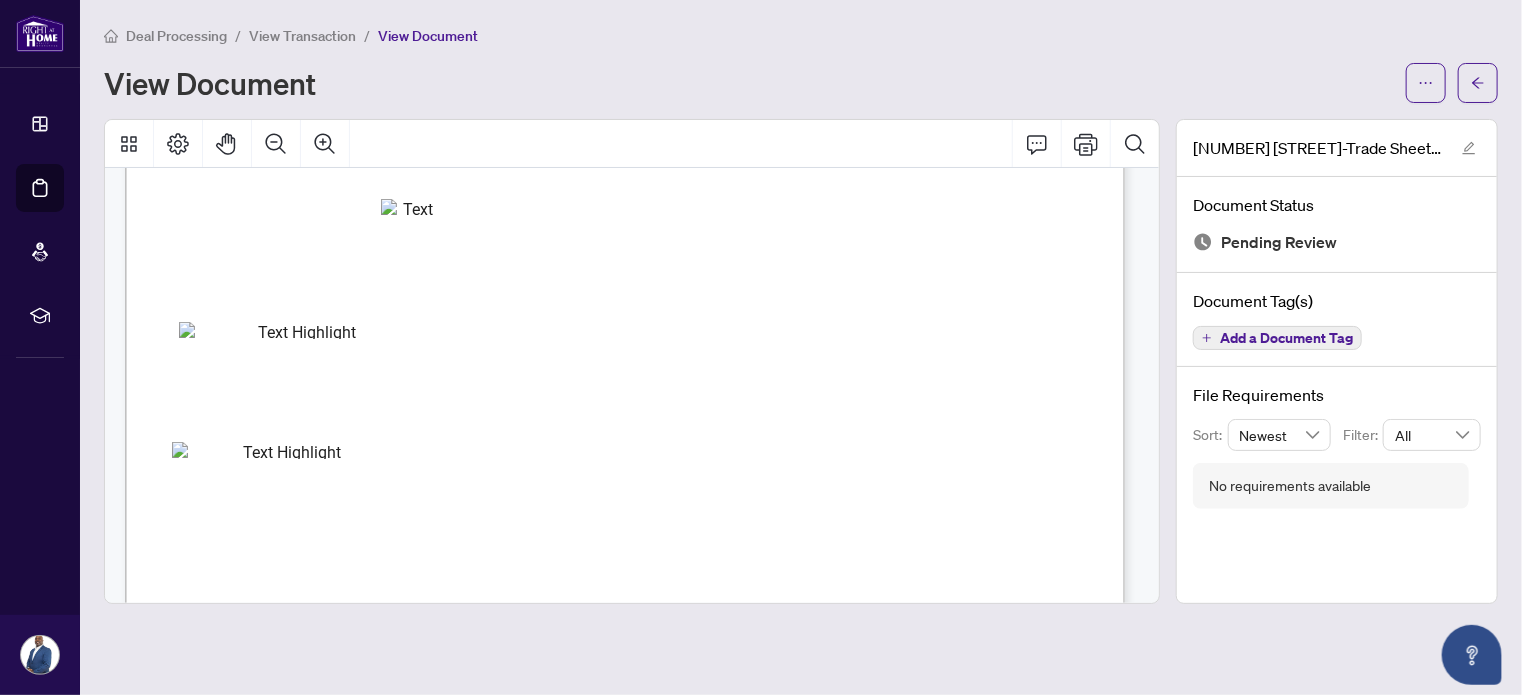 scroll, scrollTop: 300, scrollLeft: 0, axis: vertical 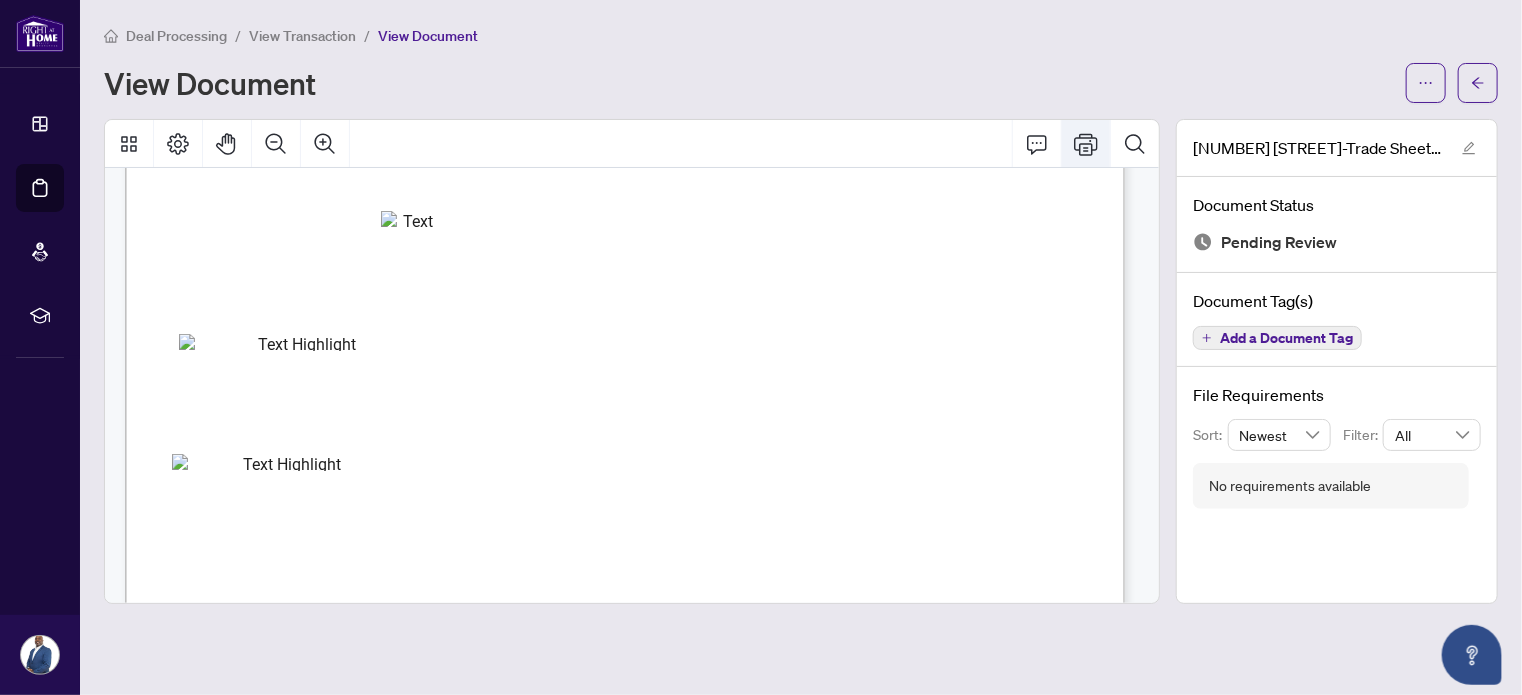 click 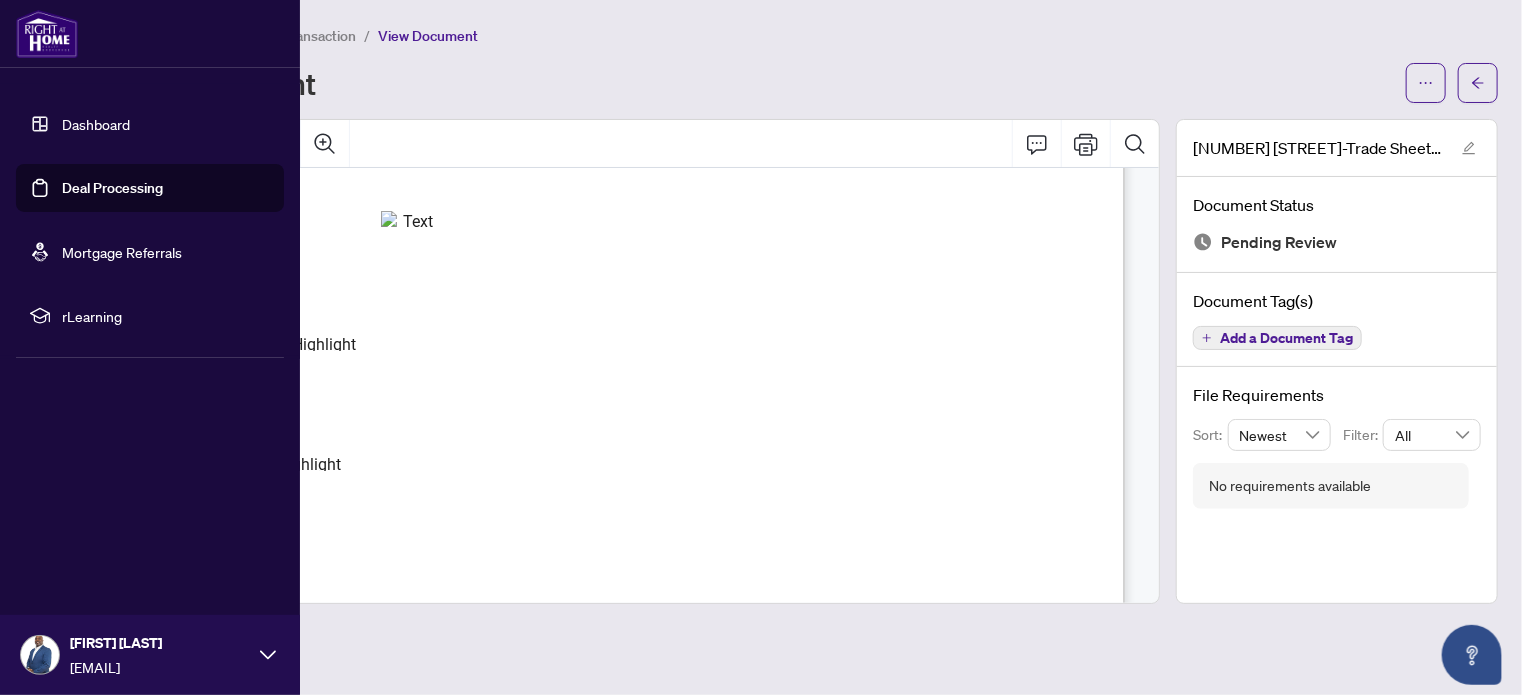 click on "Dashboard" at bounding box center [96, 124] 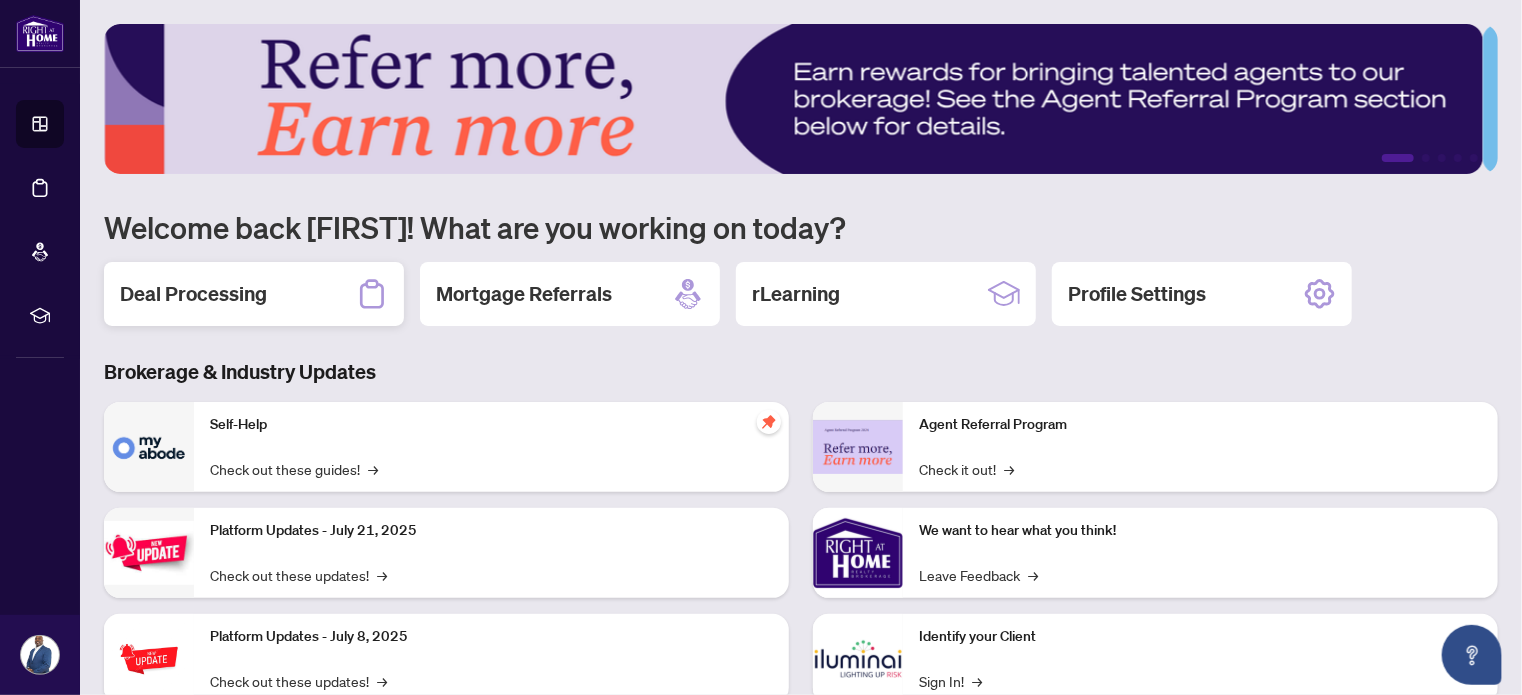 click on "Deal Processing" at bounding box center [193, 294] 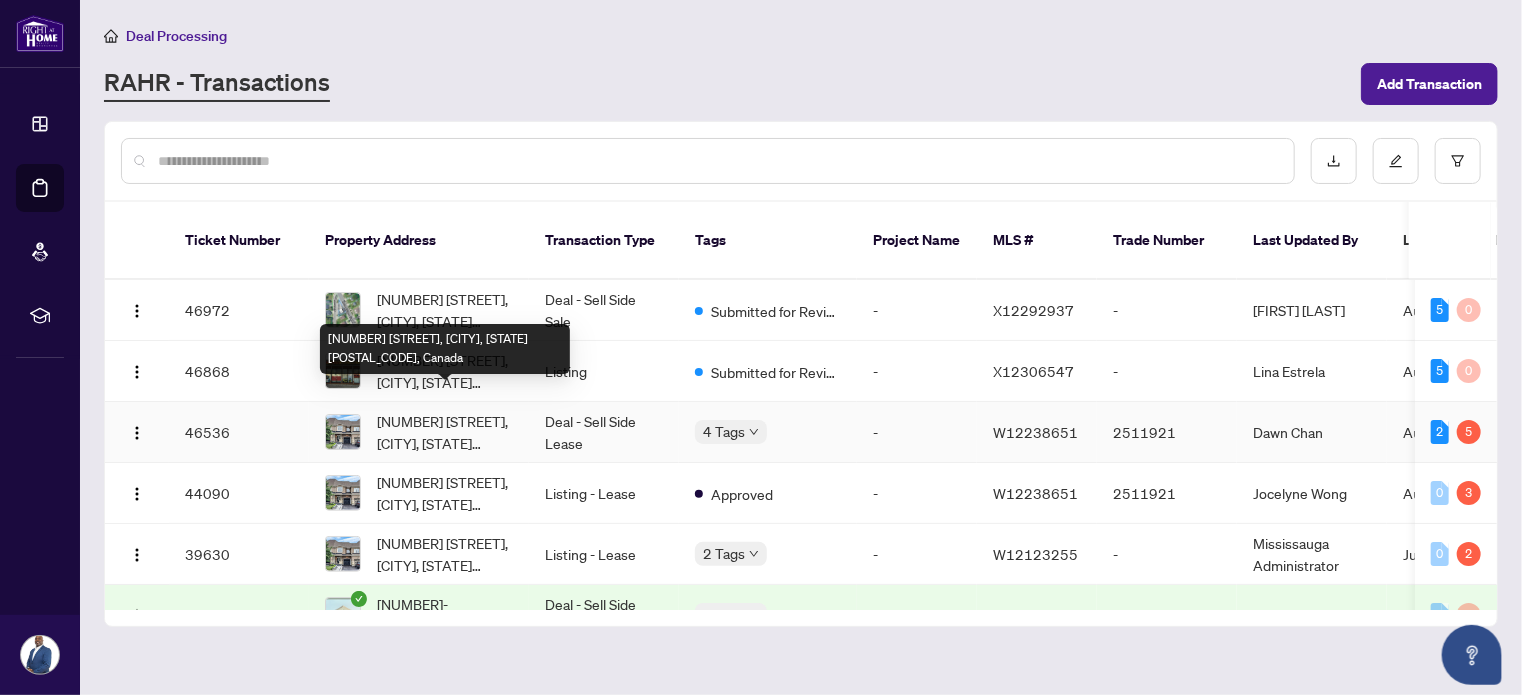 click on "[NUMBER] [STREET], [CITY], [STATE] [POSTAL_CODE], Canada" at bounding box center (445, 432) 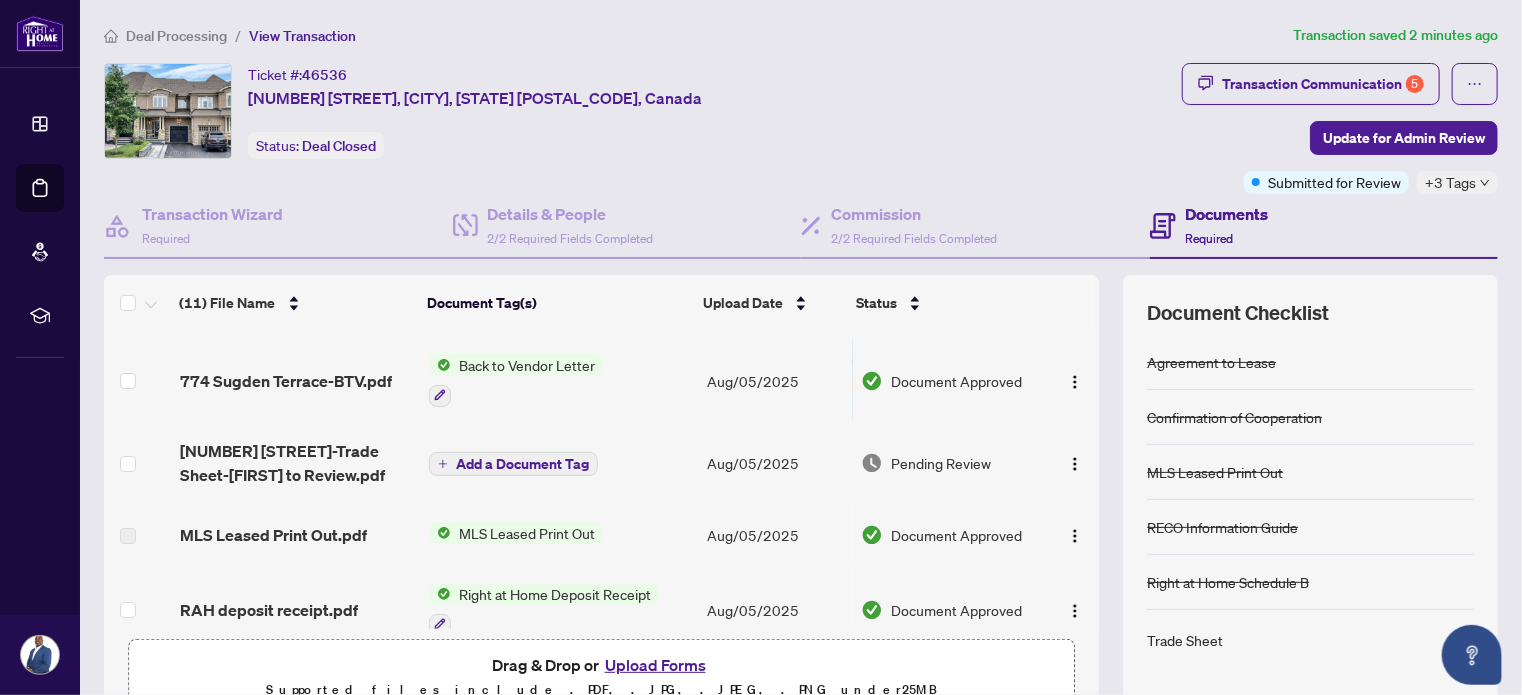 scroll, scrollTop: 100, scrollLeft: 0, axis: vertical 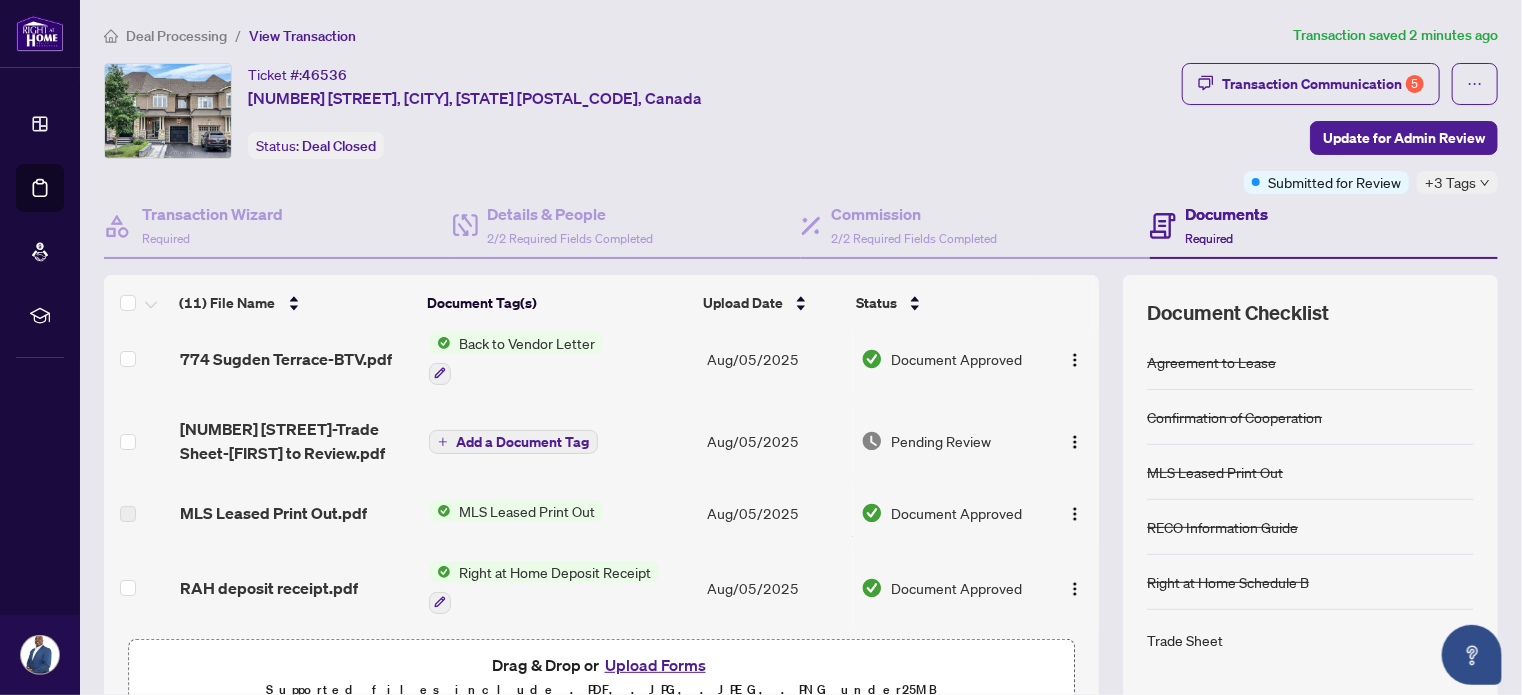 click on "Upload Forms" at bounding box center (655, 665) 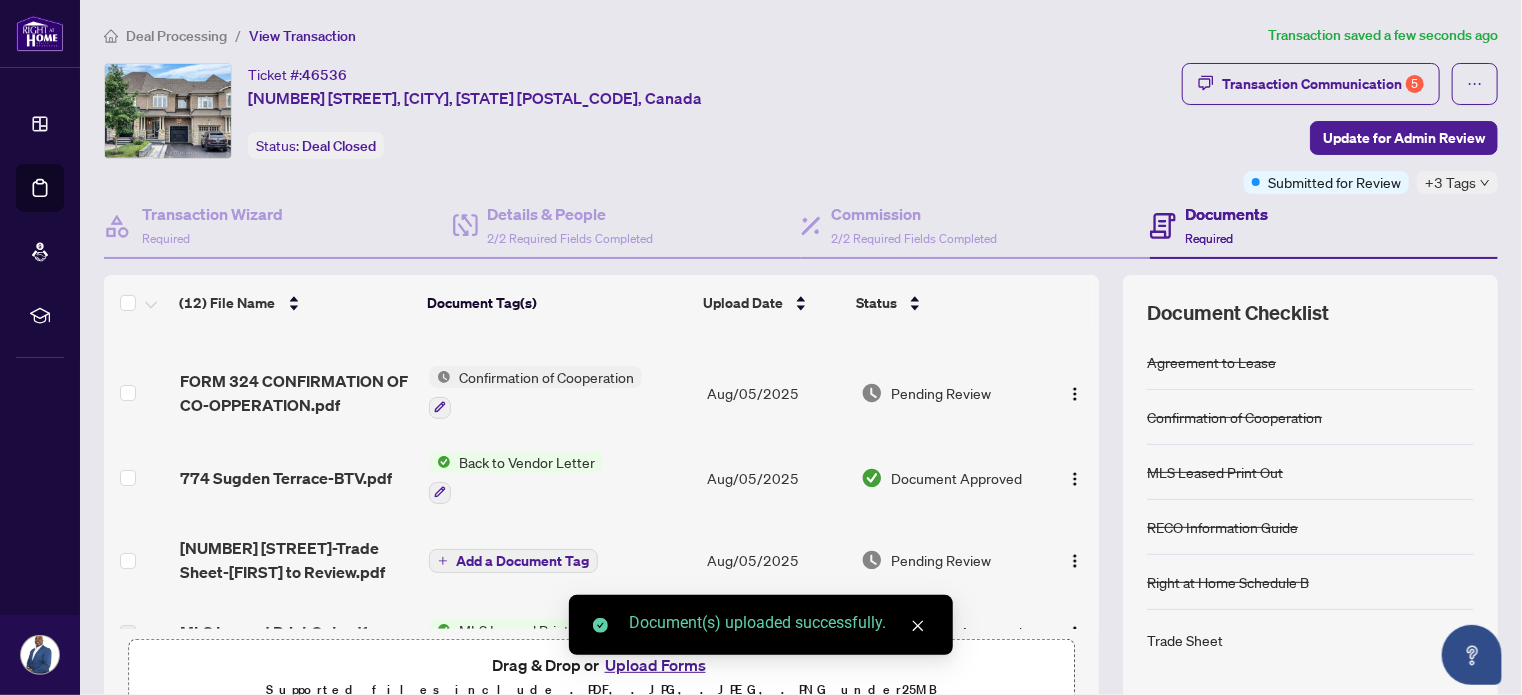scroll, scrollTop: 0, scrollLeft: 0, axis: both 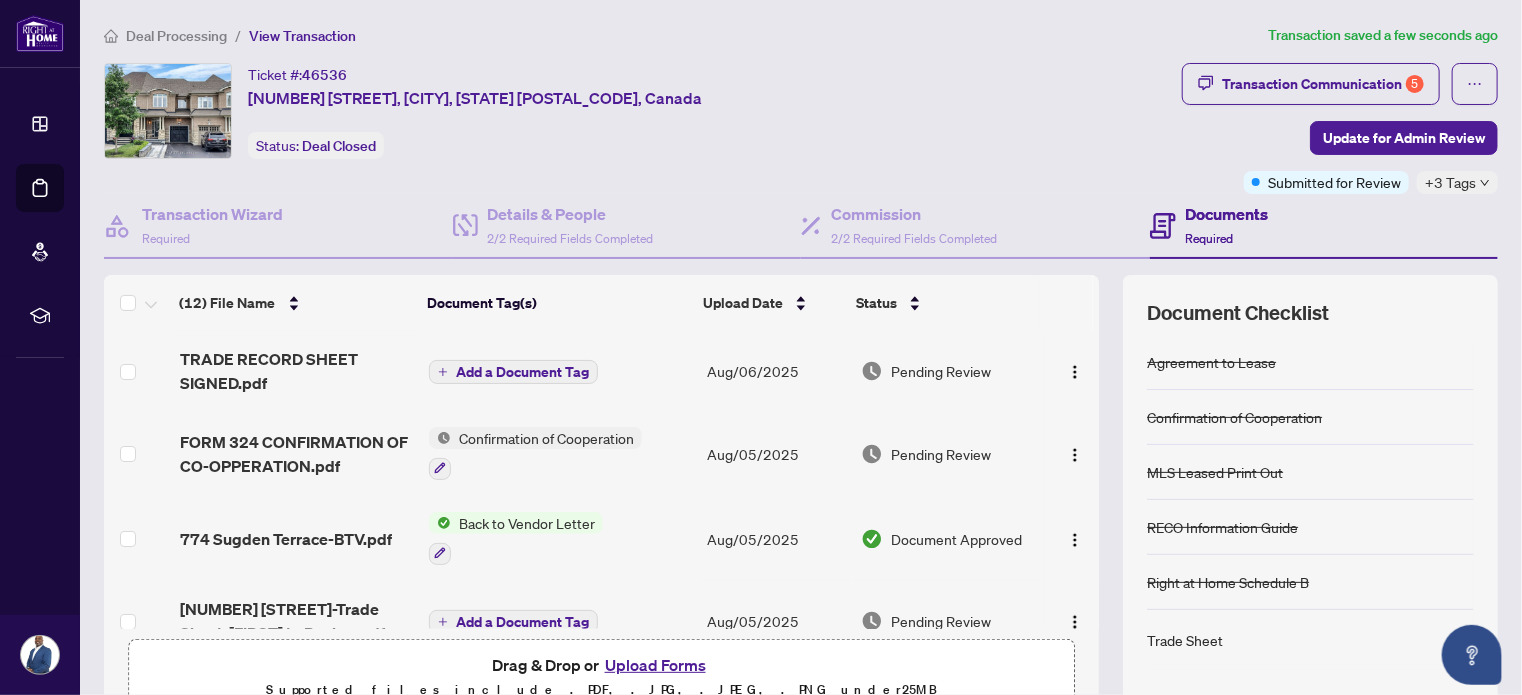 click on "Add a Document Tag" at bounding box center [522, 372] 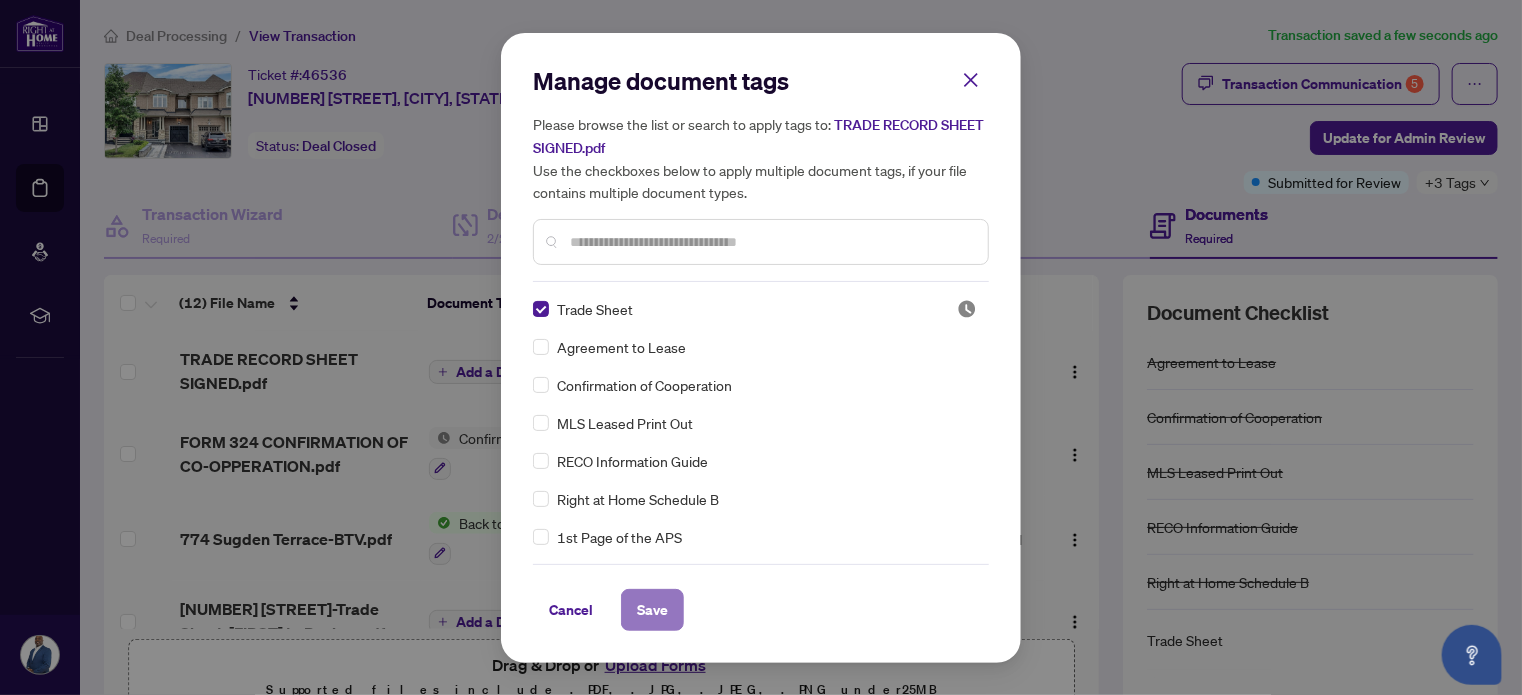 click on "Save" at bounding box center [652, 610] 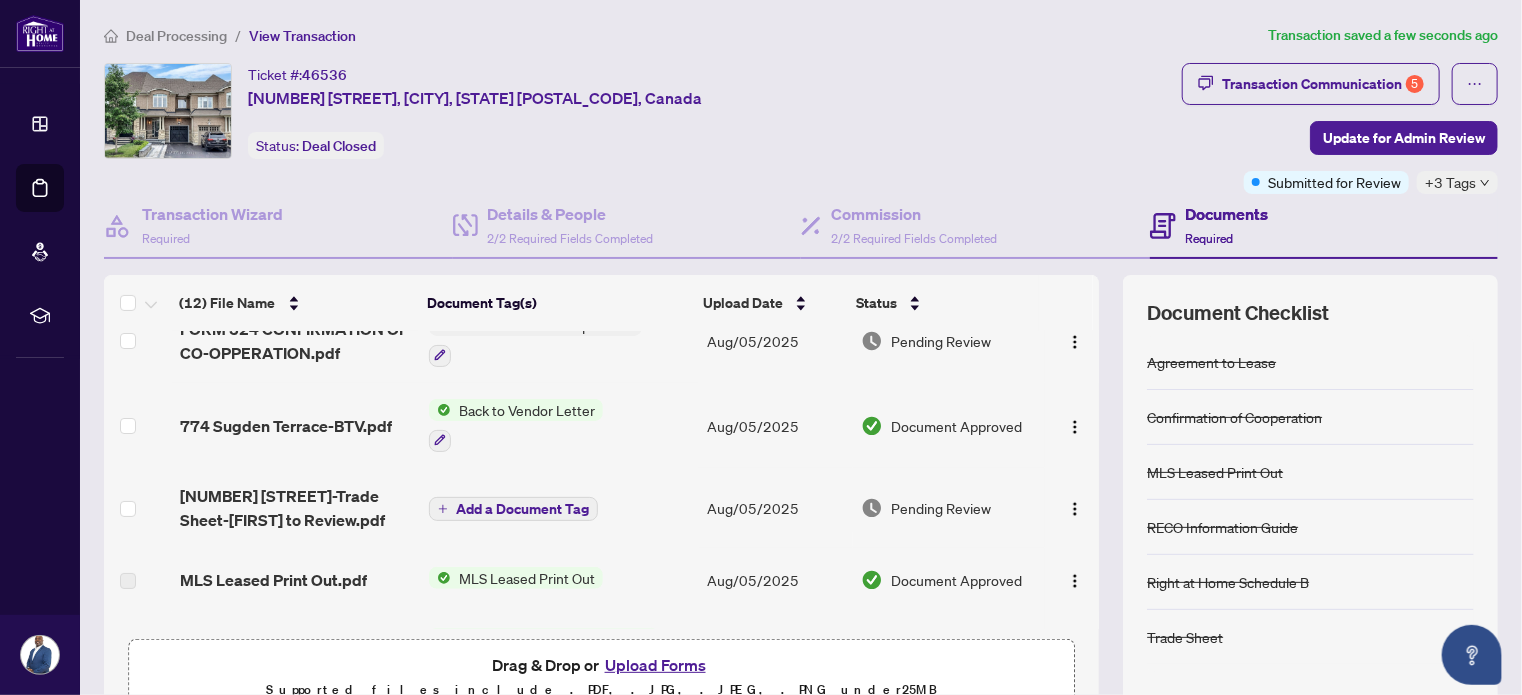 scroll, scrollTop: 200, scrollLeft: 0, axis: vertical 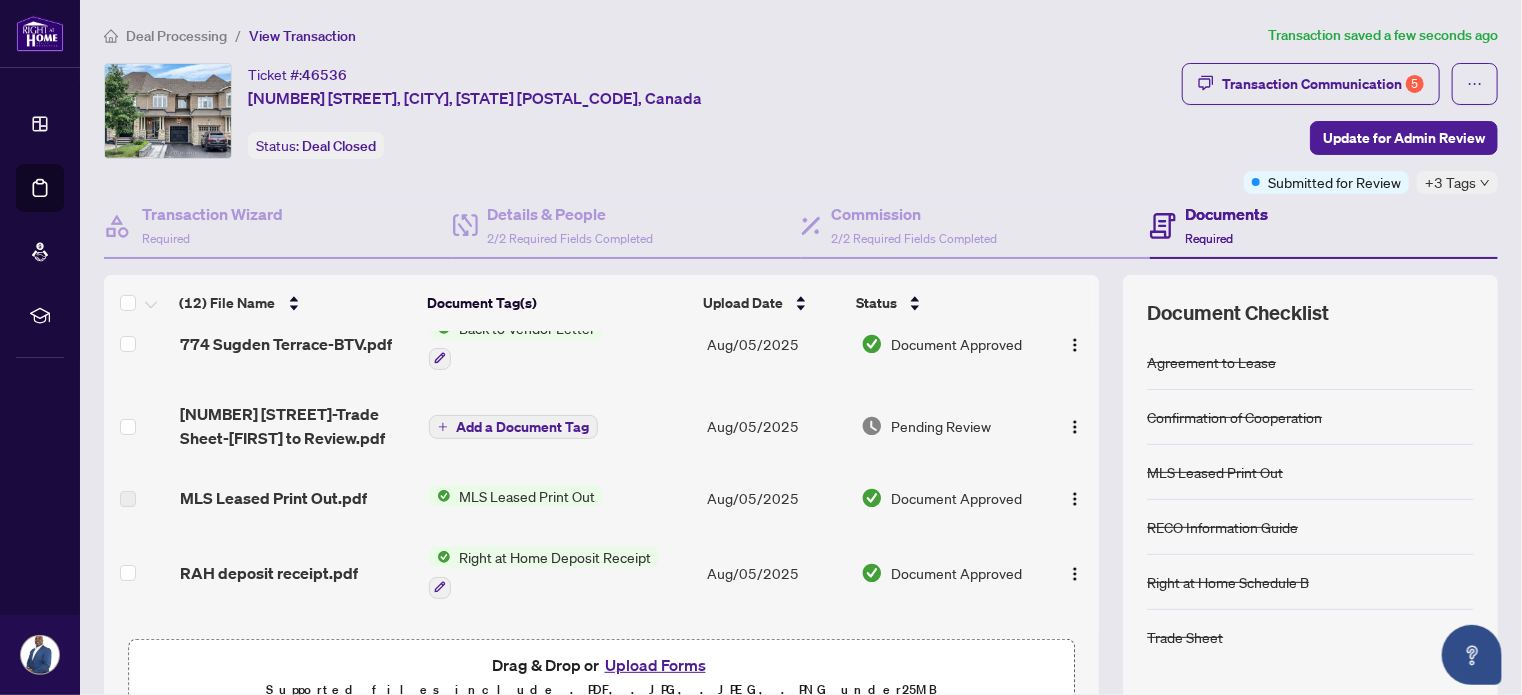 click on "Add a Document Tag" at bounding box center [522, 427] 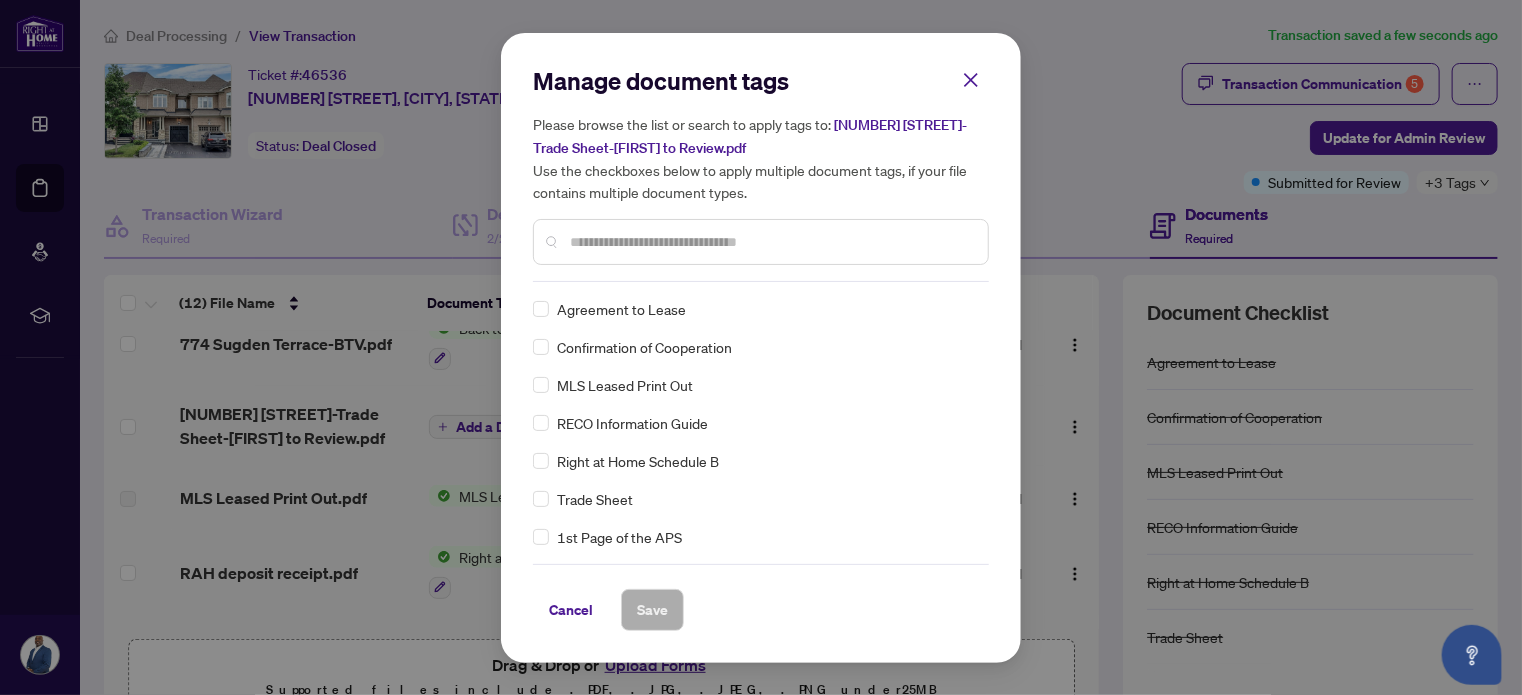 click on "Trade Sheet" at bounding box center [755, 499] 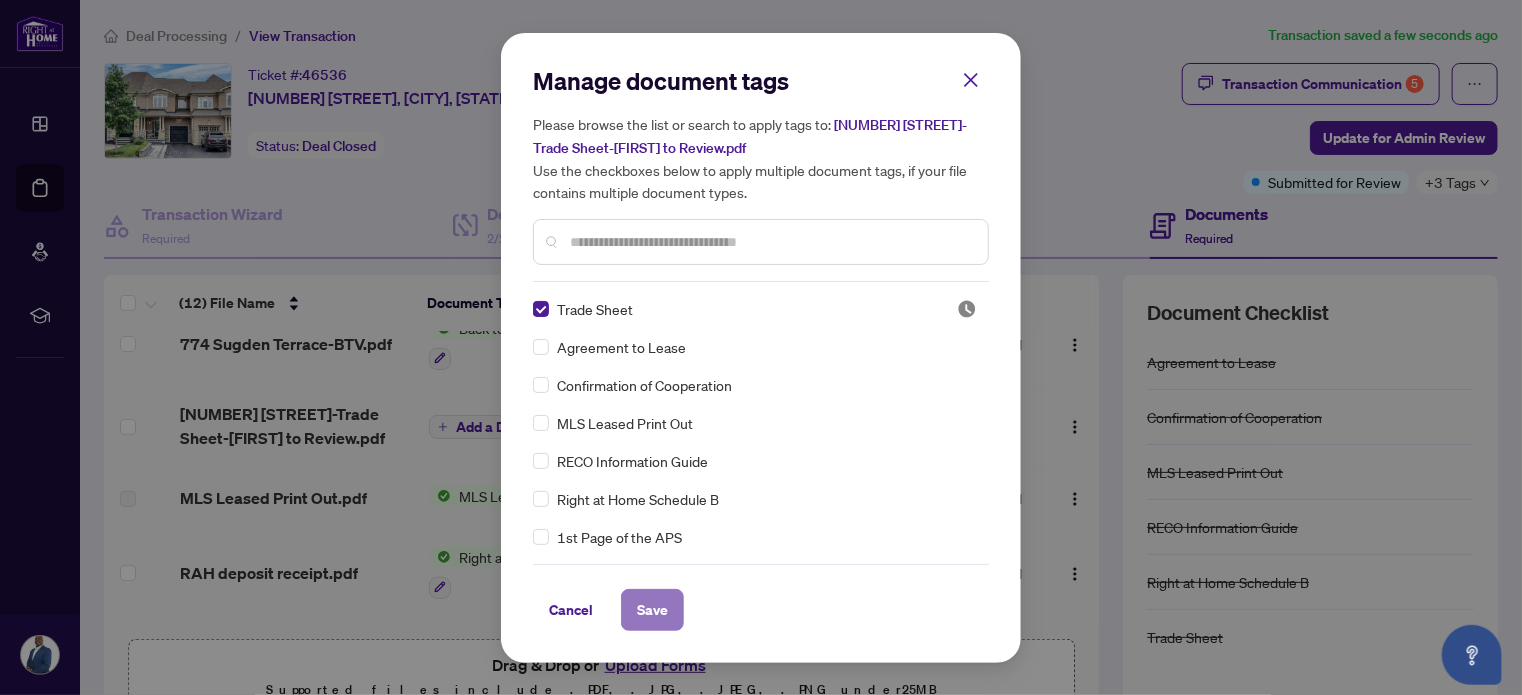 click on "Save" at bounding box center [652, 610] 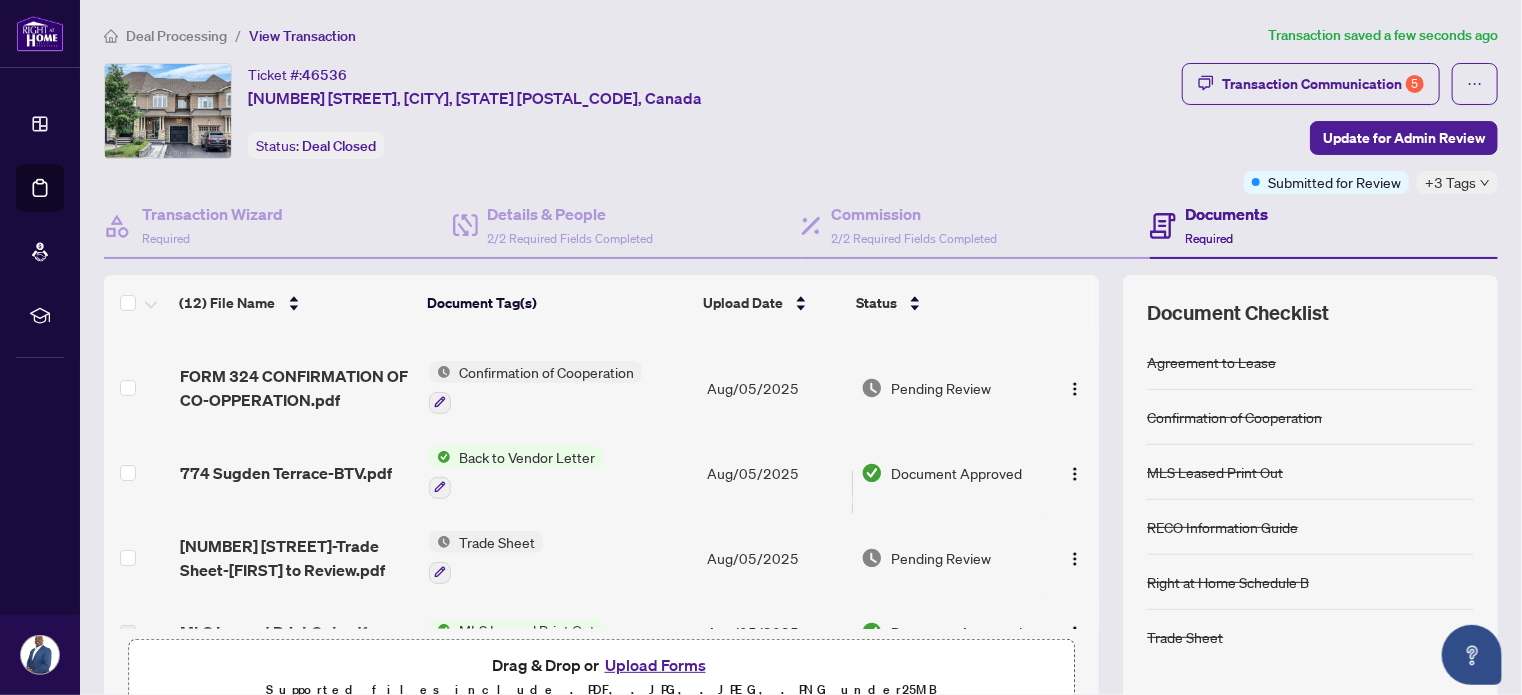scroll, scrollTop: 0, scrollLeft: 0, axis: both 